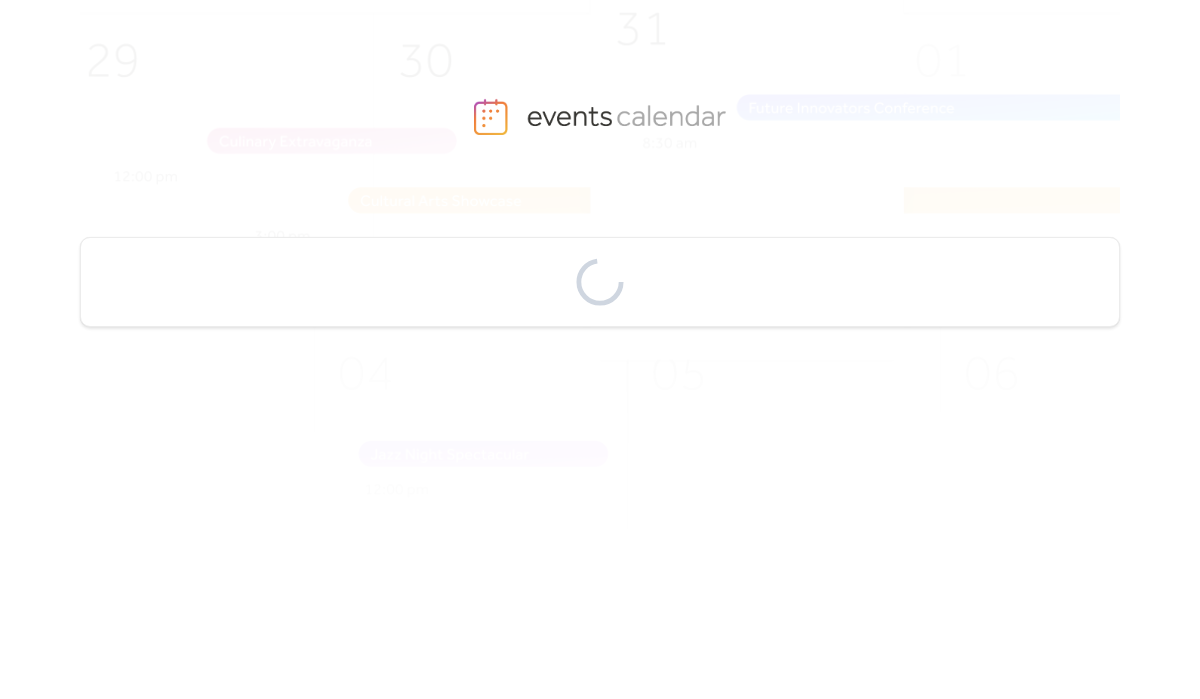 scroll, scrollTop: 0, scrollLeft: 0, axis: both 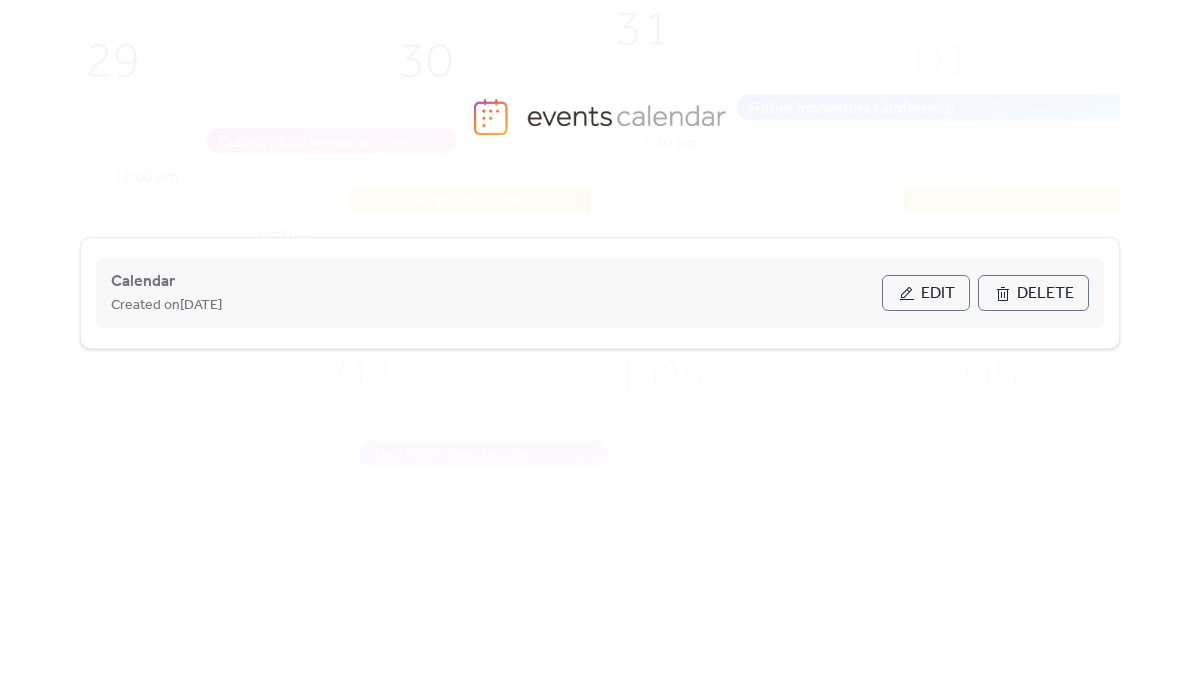 click on "Edit" at bounding box center [926, 293] 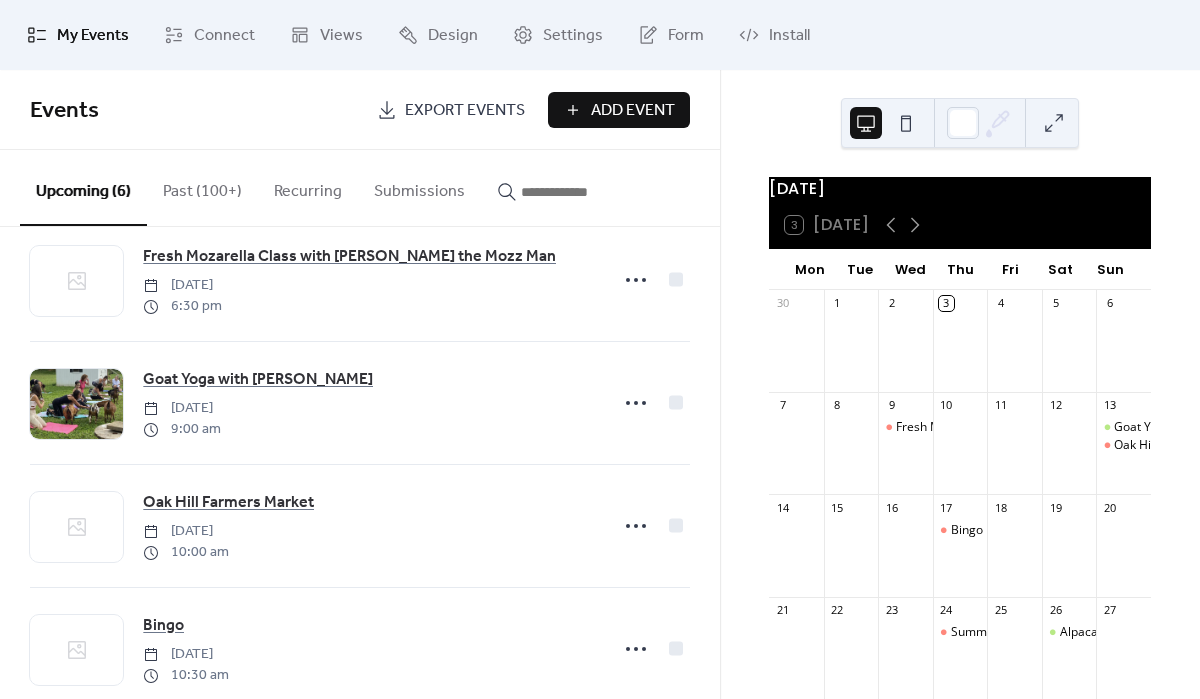 scroll, scrollTop: 0, scrollLeft: 0, axis: both 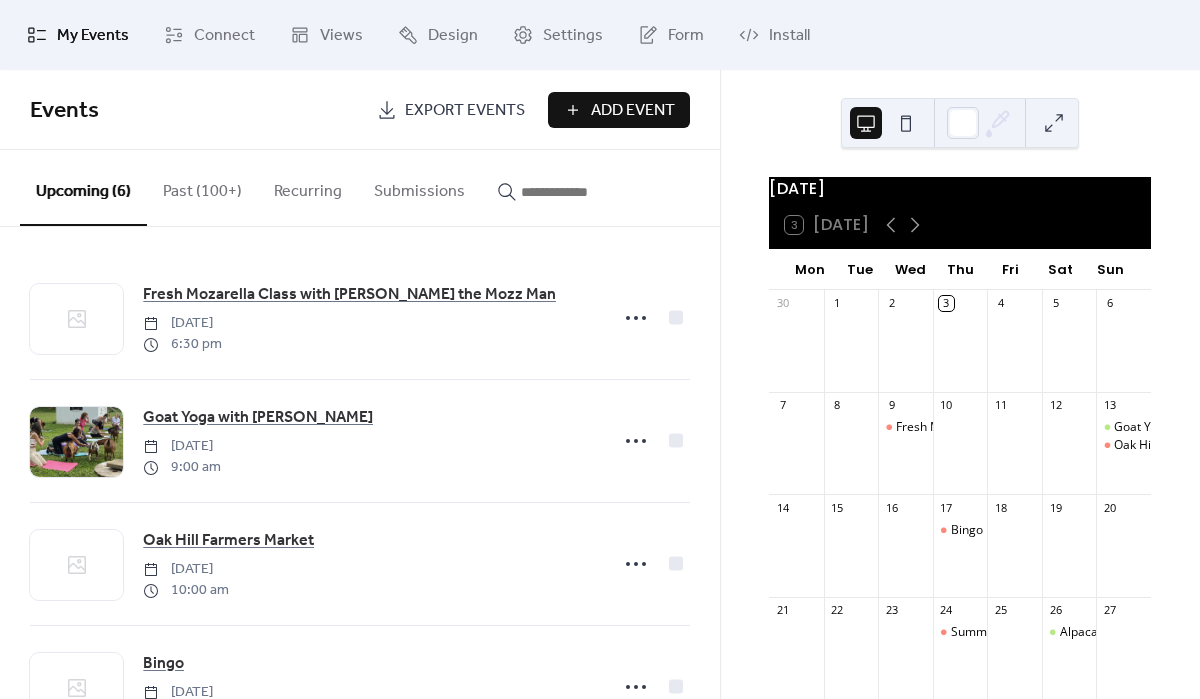 click on "Past  (100+)" at bounding box center (202, 187) 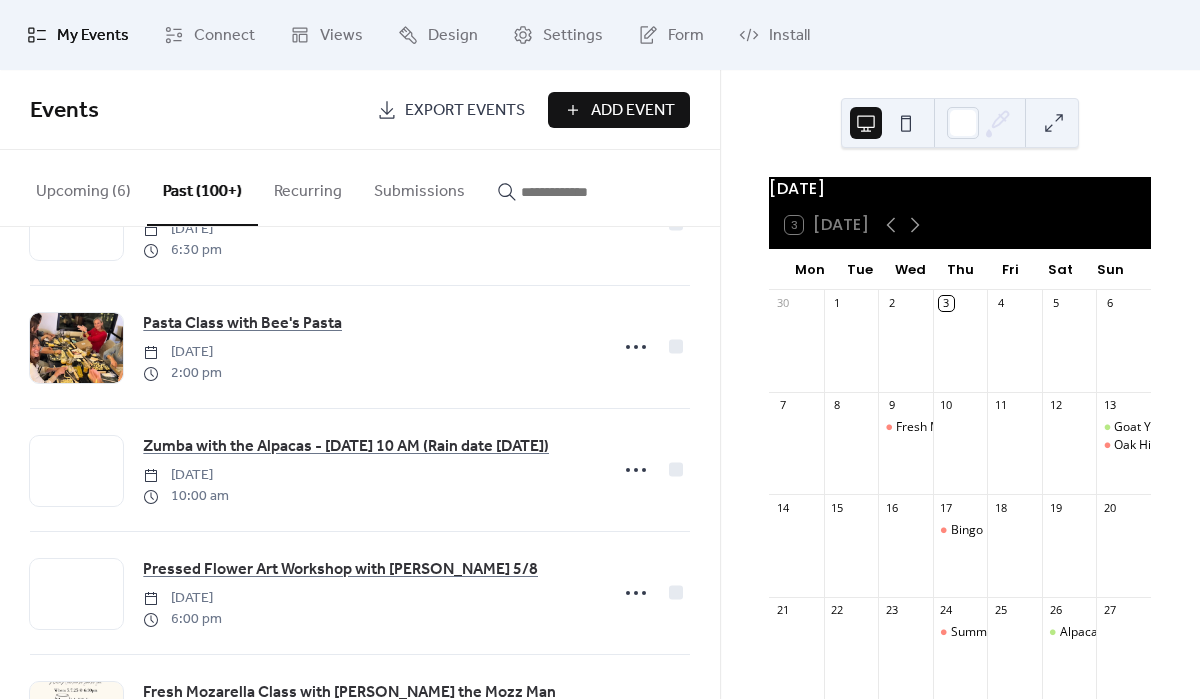 scroll, scrollTop: 587, scrollLeft: 0, axis: vertical 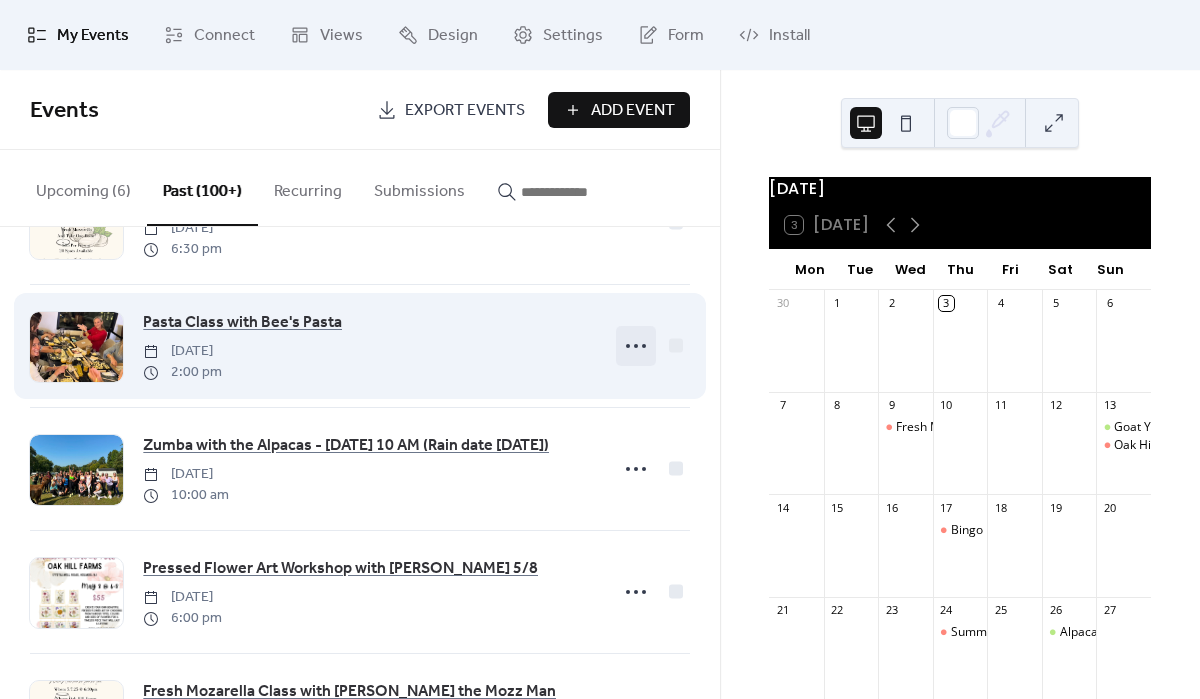 click 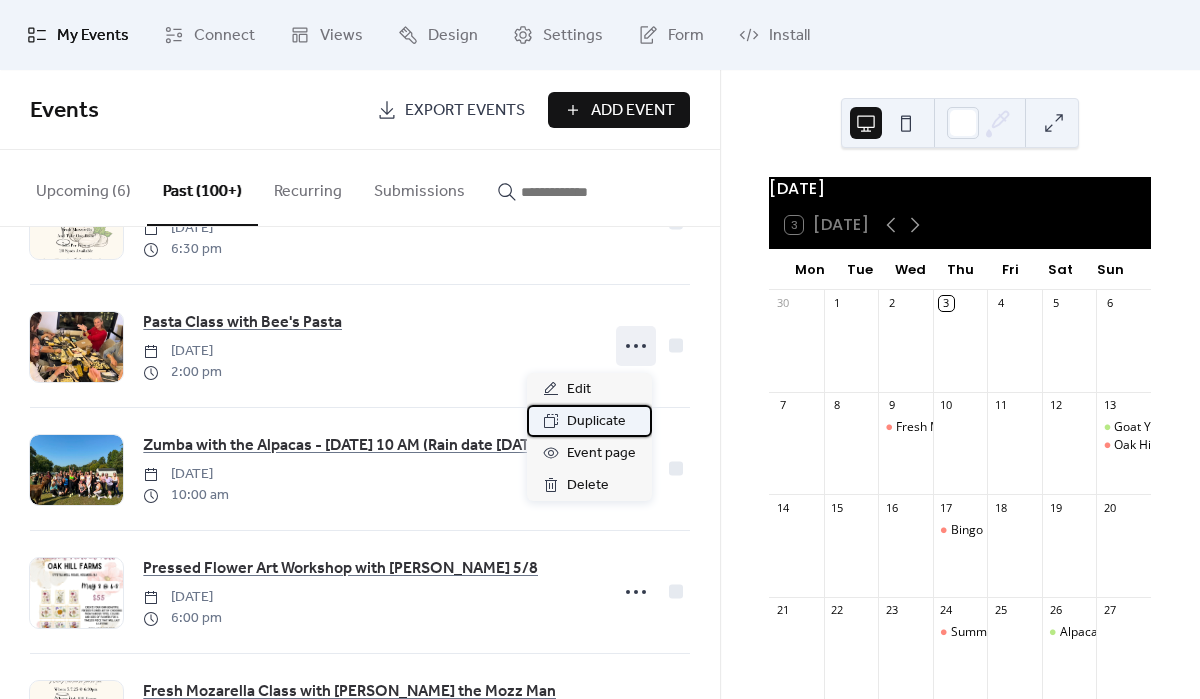 click on "Duplicate" at bounding box center (596, 422) 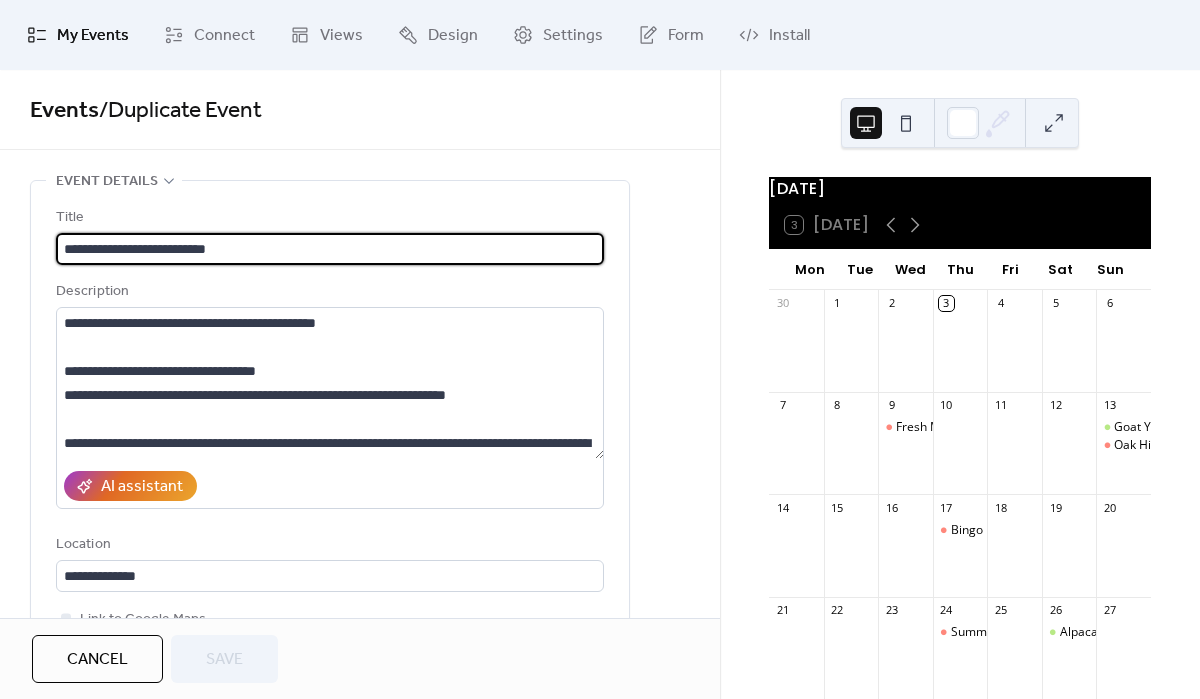 scroll, scrollTop: 1, scrollLeft: 0, axis: vertical 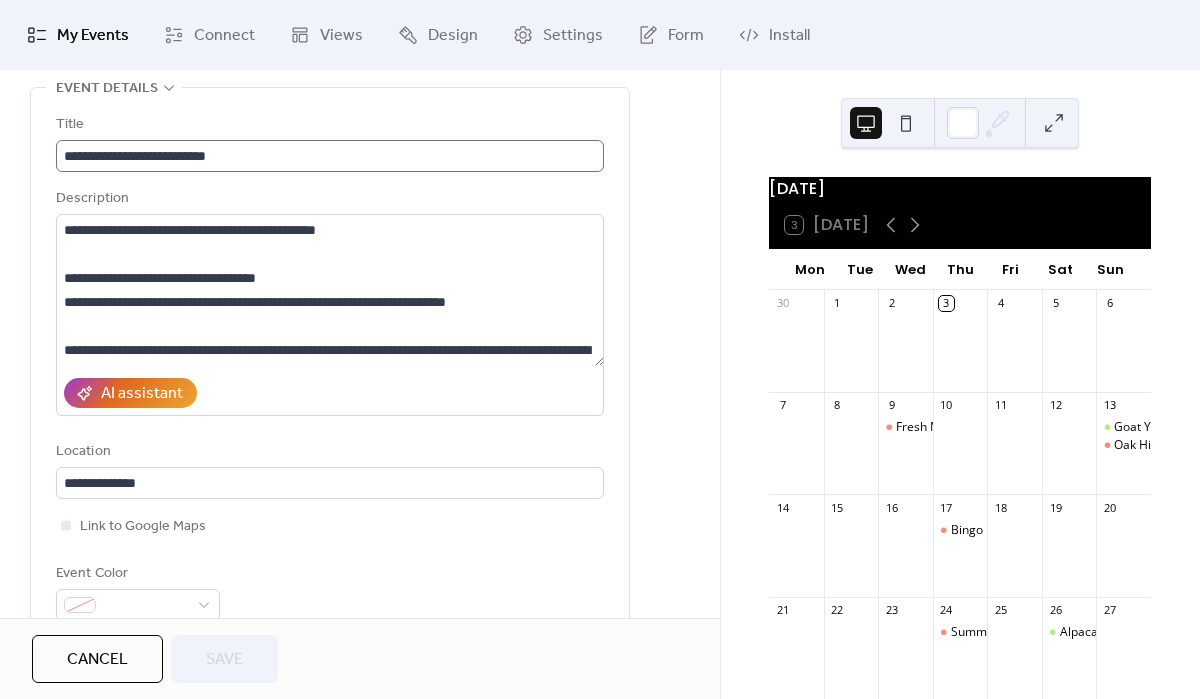 click on "**********" at bounding box center [330, 290] 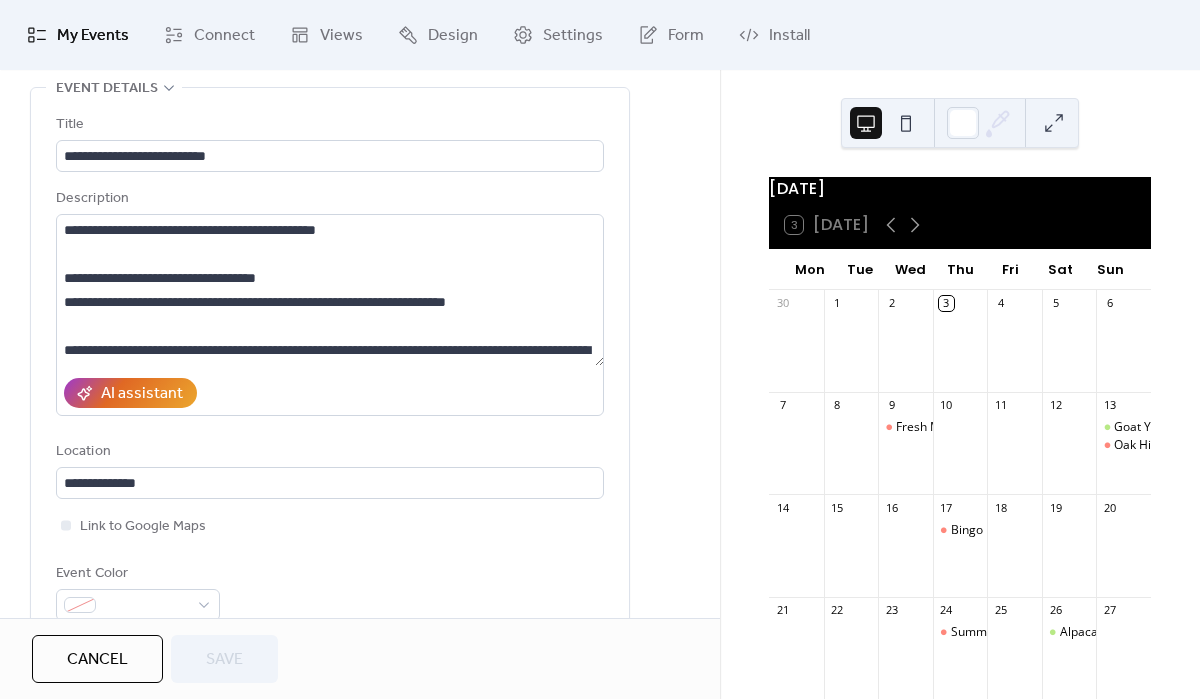 click on "**********" at bounding box center (360, 895) 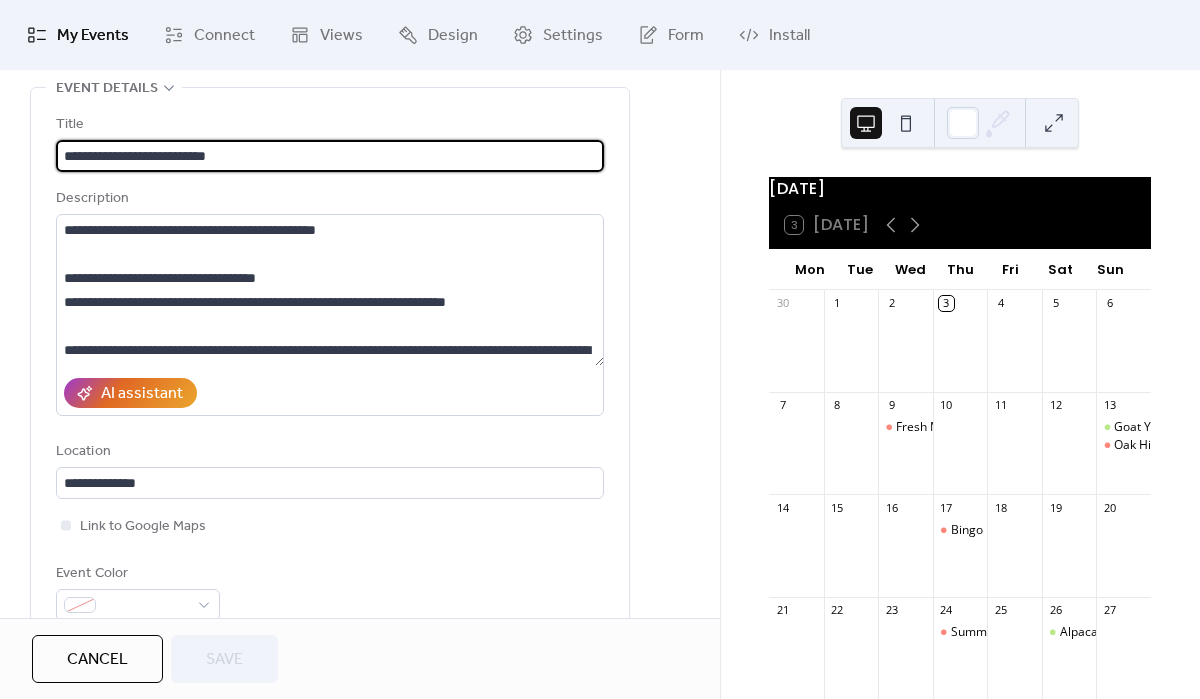 click on "**********" at bounding box center [330, 156] 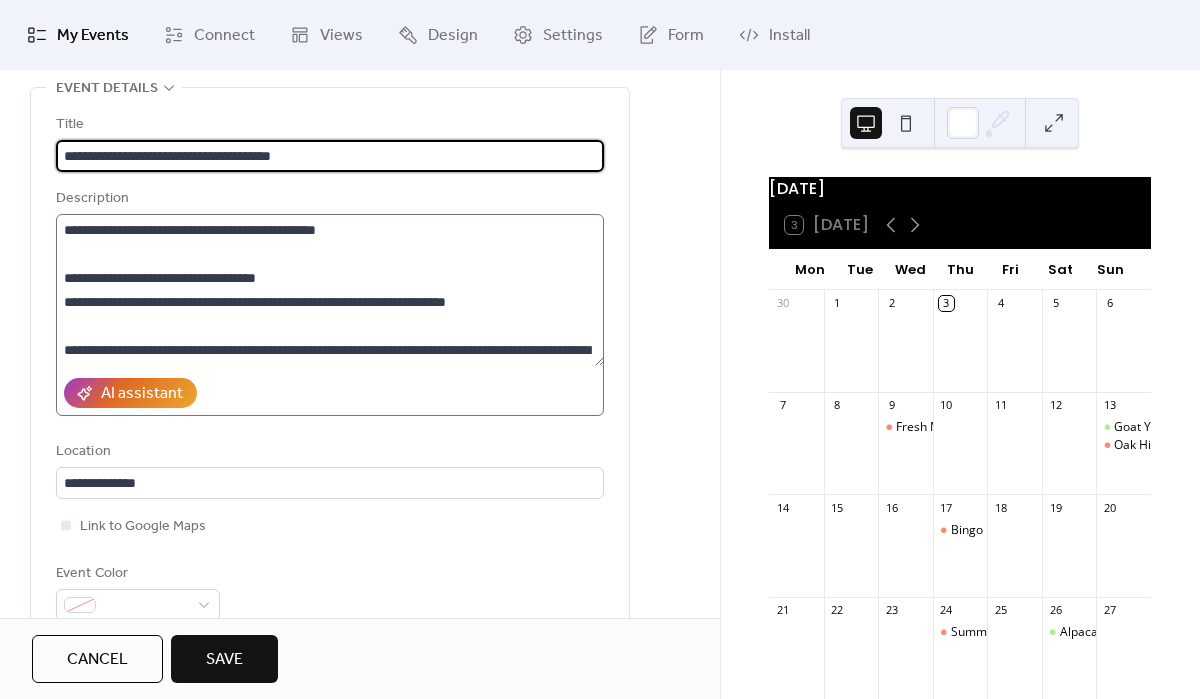 type on "**********" 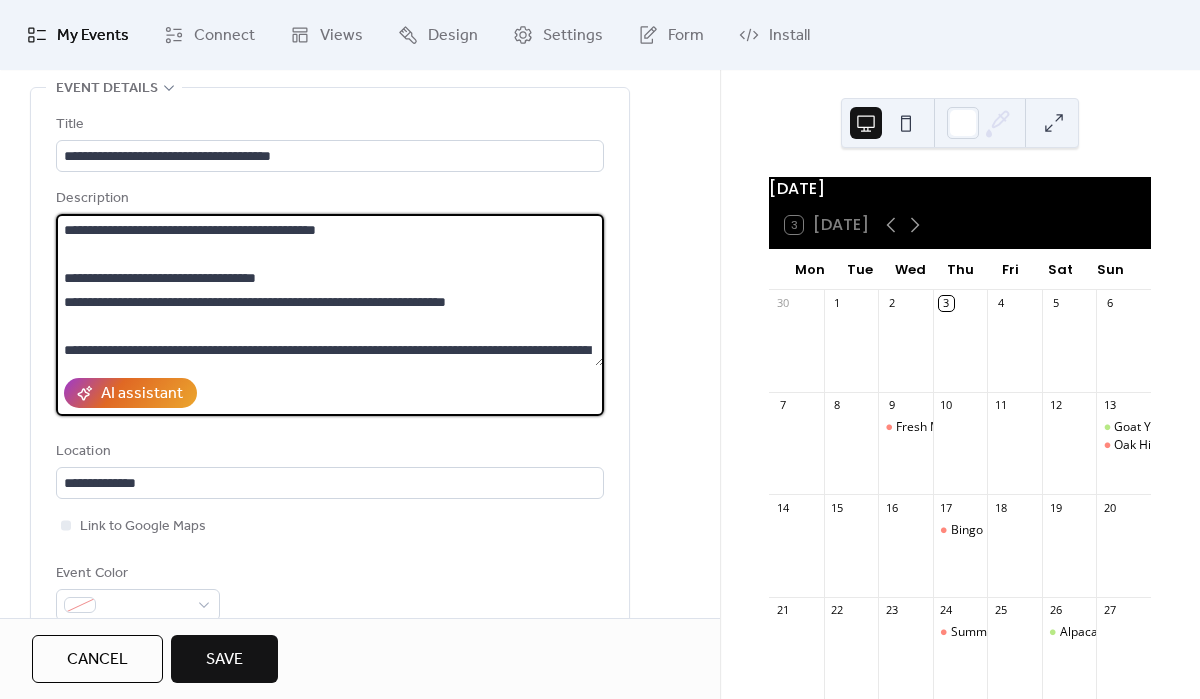 drag, startPoint x: 563, startPoint y: 344, endPoint x: 125, endPoint y: 201, distance: 460.75266 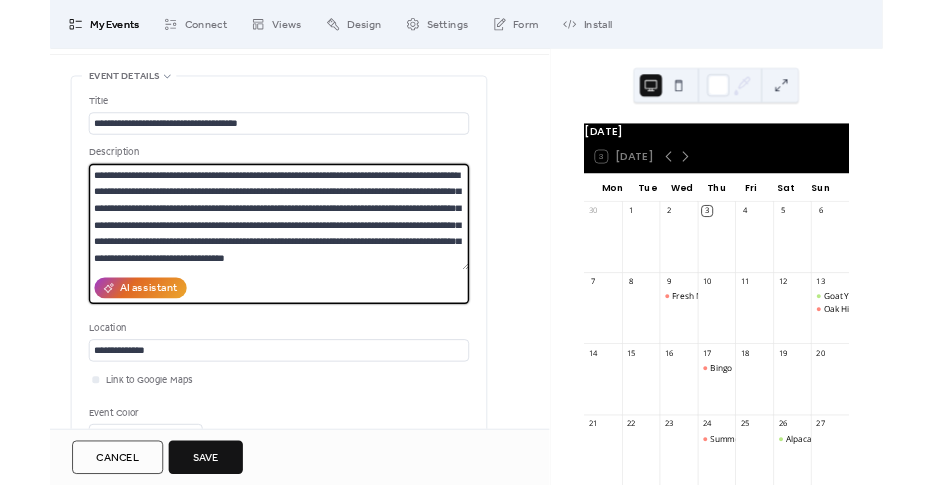 scroll, scrollTop: 106, scrollLeft: 0, axis: vertical 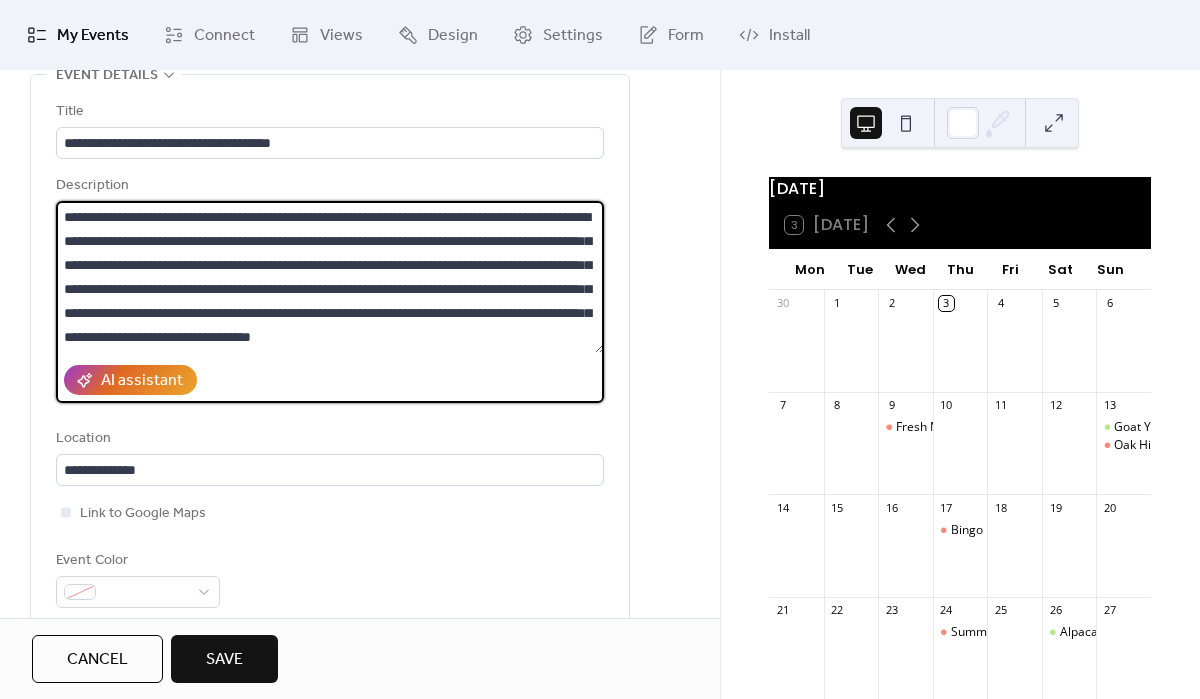 drag, startPoint x: 582, startPoint y: 337, endPoint x: 31, endPoint y: 187, distance: 571.05255 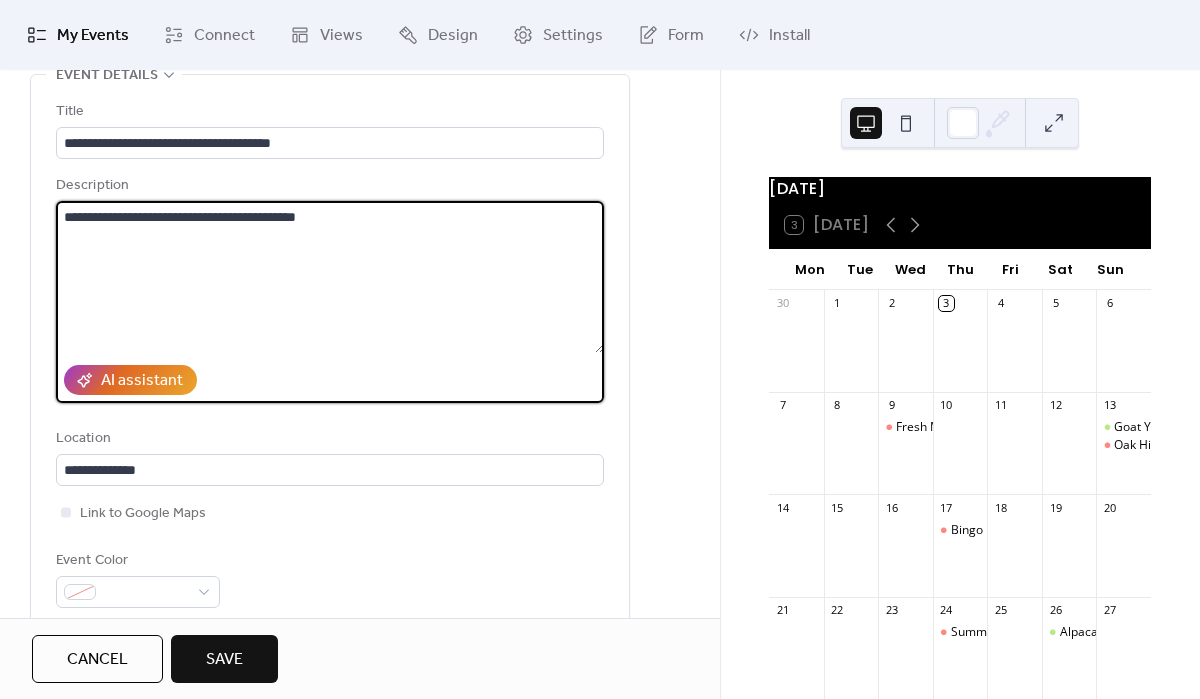 drag, startPoint x: 361, startPoint y: 220, endPoint x: 47, endPoint y: 223, distance: 314.01434 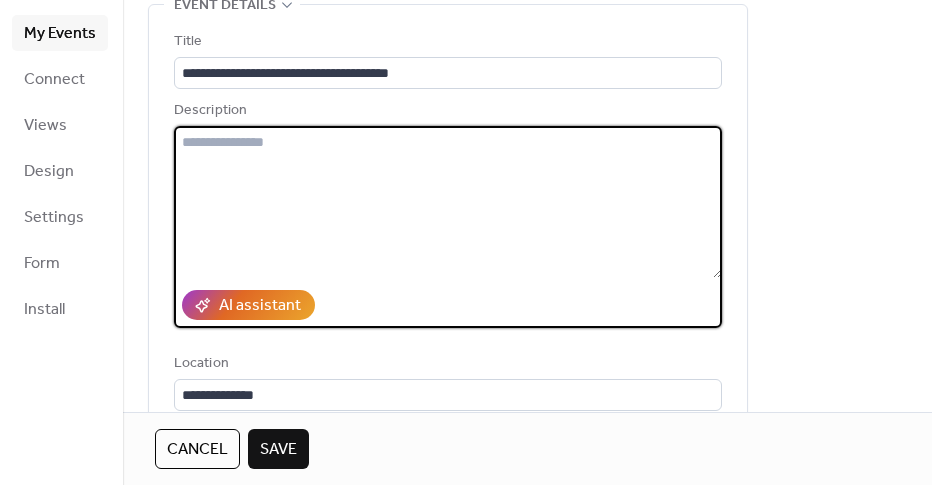paste on "**********" 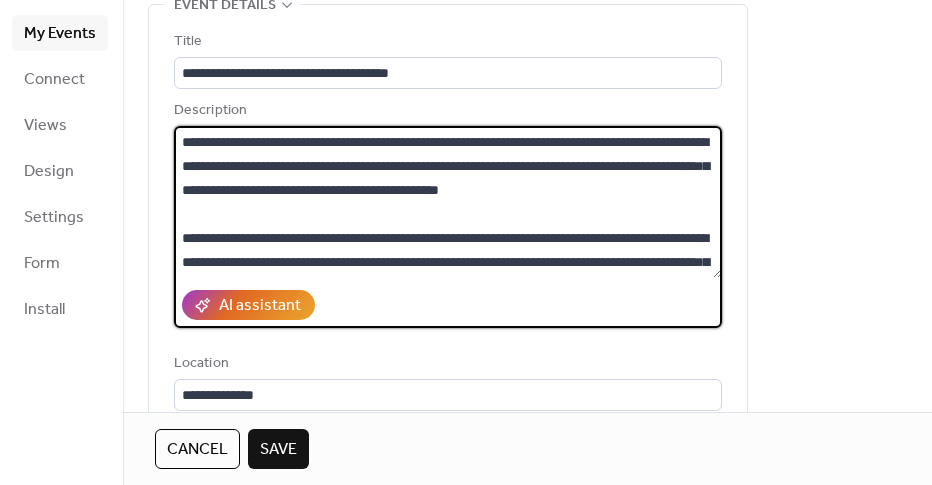 scroll, scrollTop: 189, scrollLeft: 0, axis: vertical 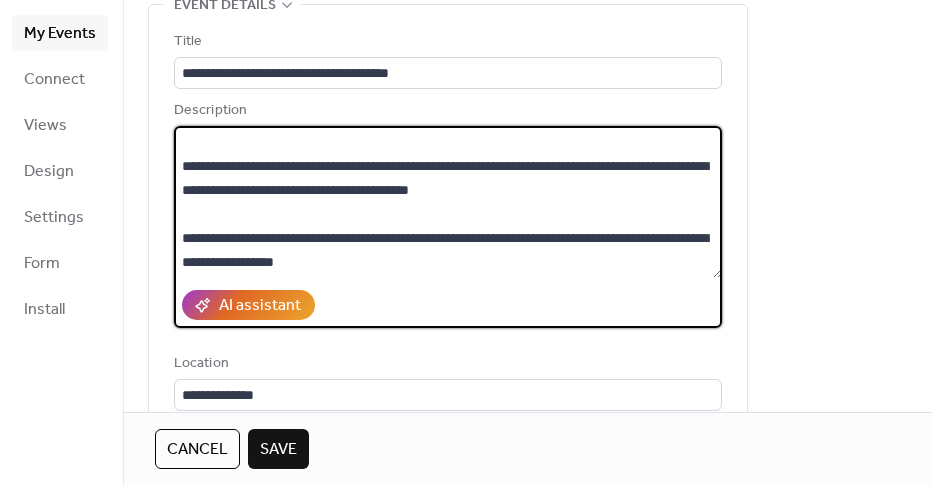 click on "**********" at bounding box center [448, 202] 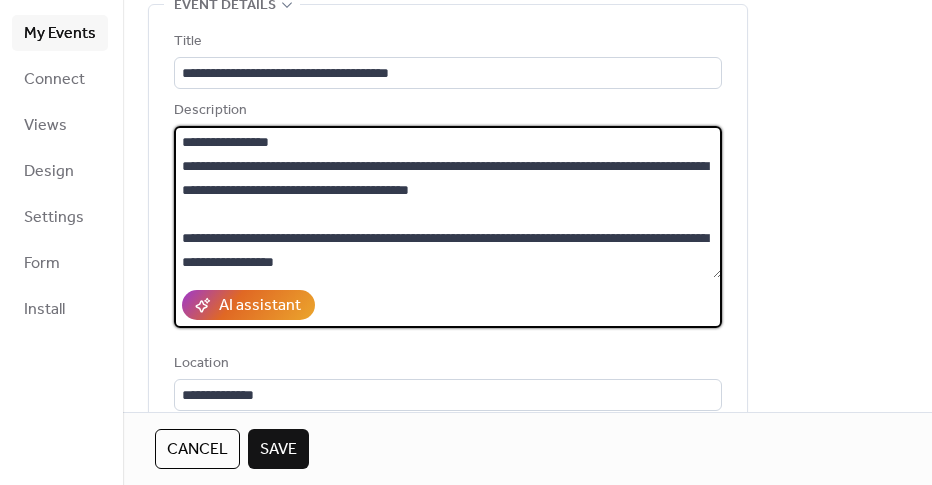 scroll, scrollTop: 168, scrollLeft: 0, axis: vertical 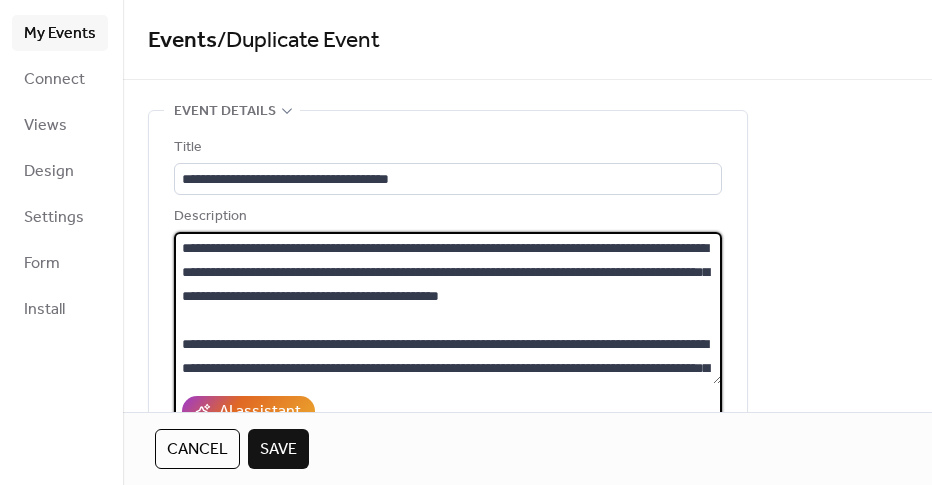 type on "**********" 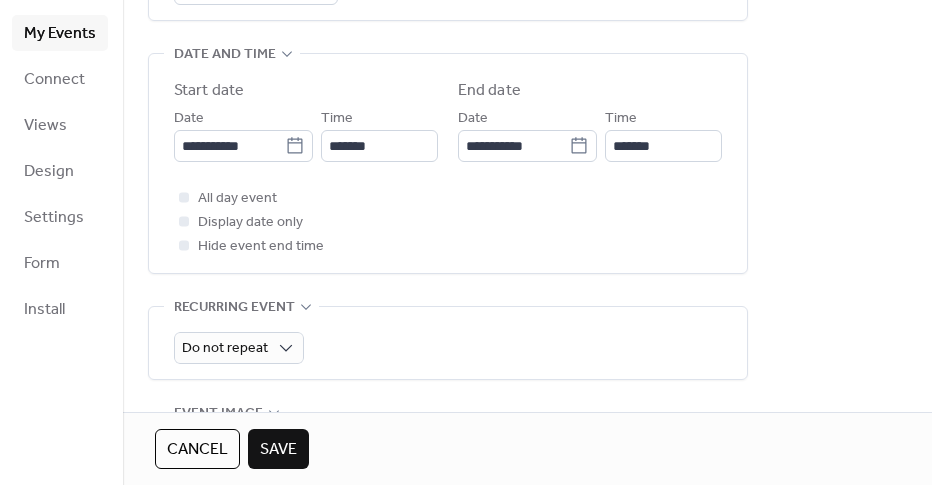 scroll, scrollTop: 651, scrollLeft: 0, axis: vertical 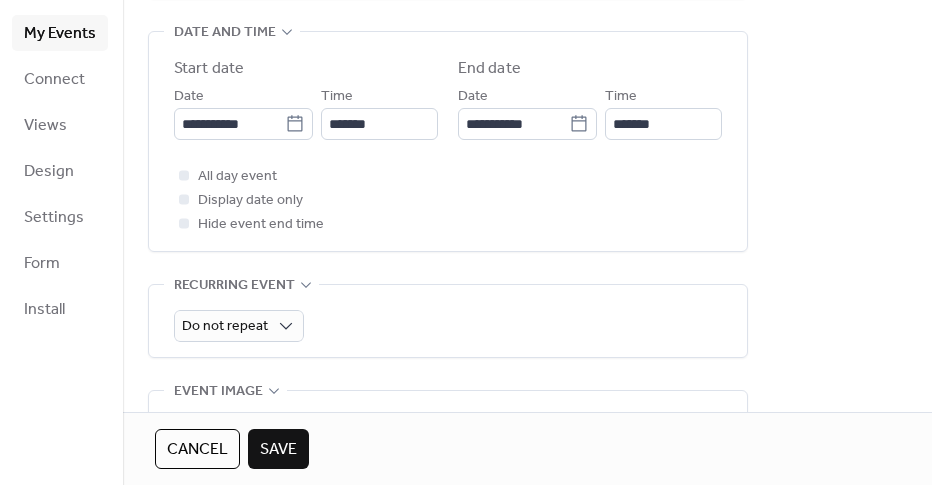 click on "**********" at bounding box center [527, 206] 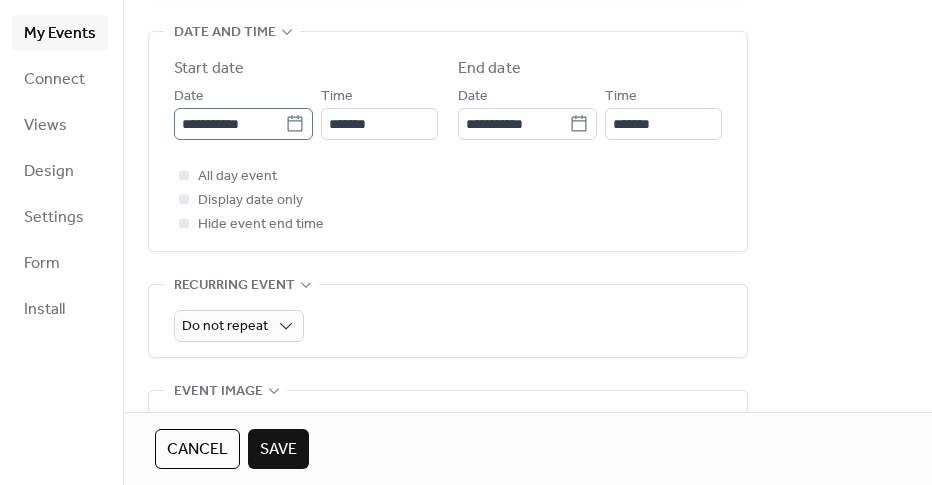 click 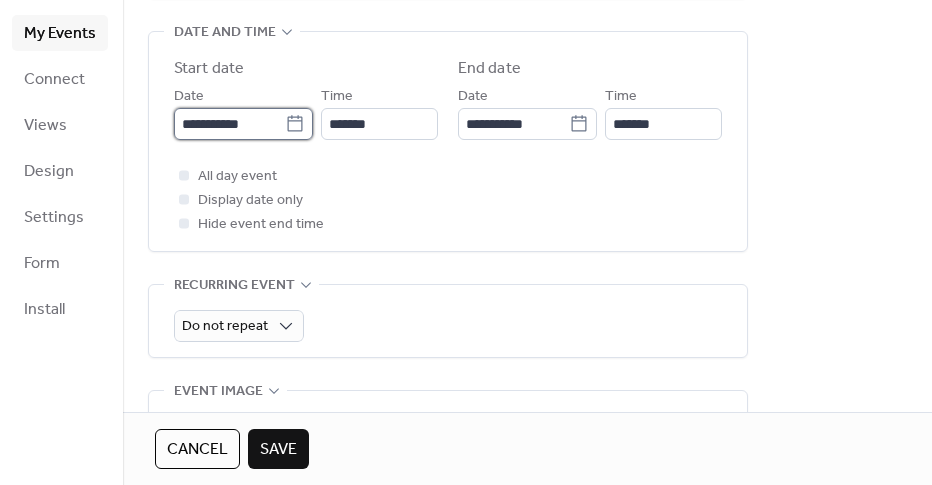 click on "**********" at bounding box center (229, 124) 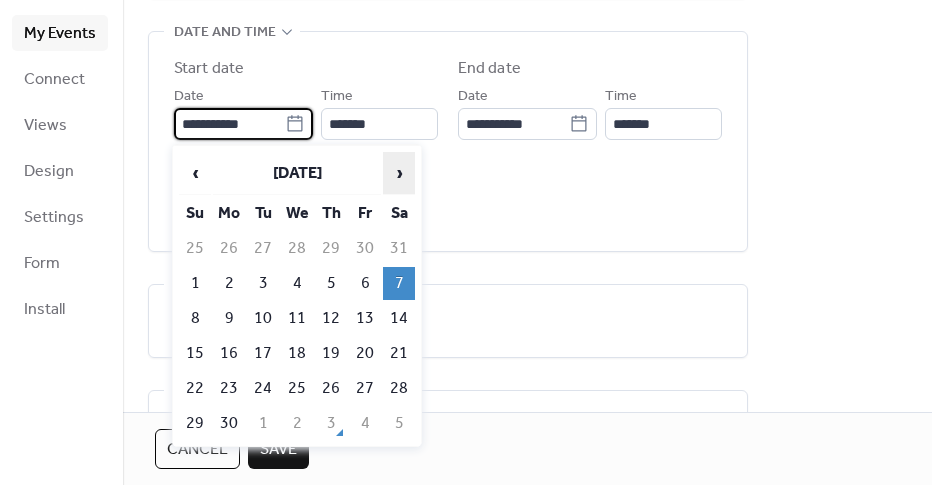 click on "›" at bounding box center (399, 173) 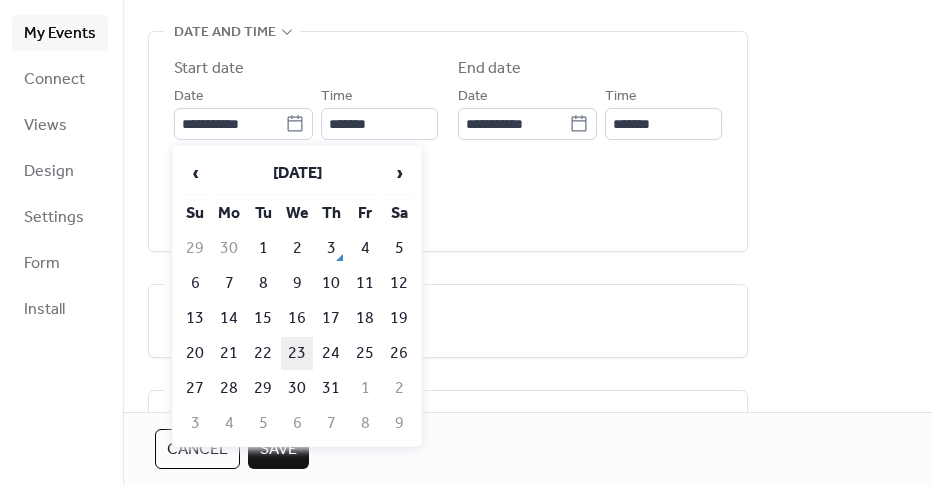 click on "23" at bounding box center (297, 353) 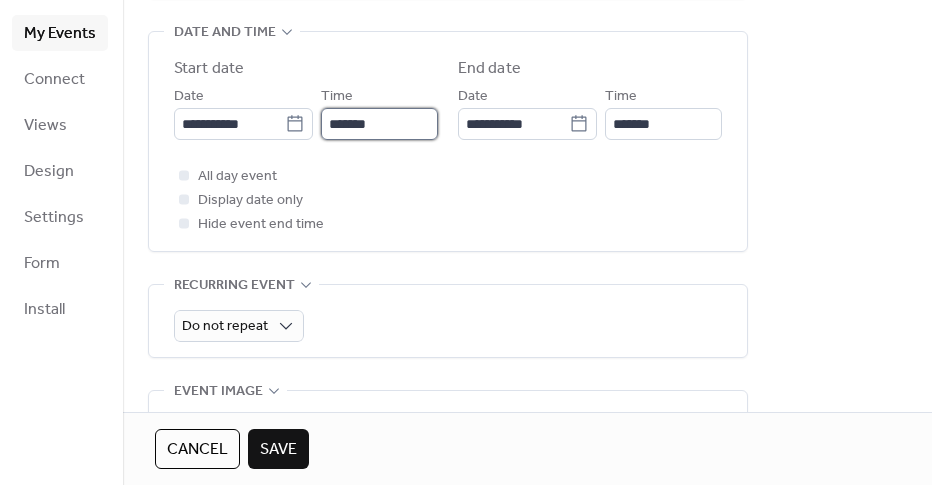 click on "*******" at bounding box center (379, 124) 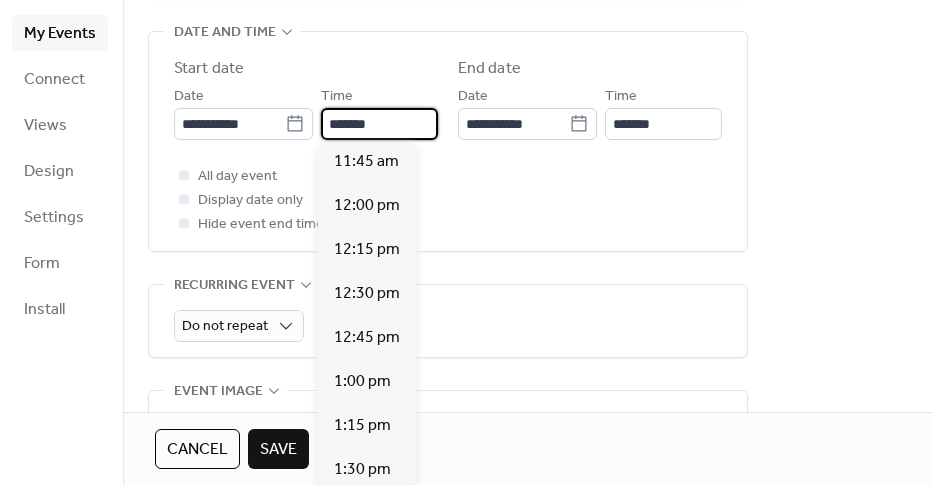 scroll, scrollTop: 2054, scrollLeft: 0, axis: vertical 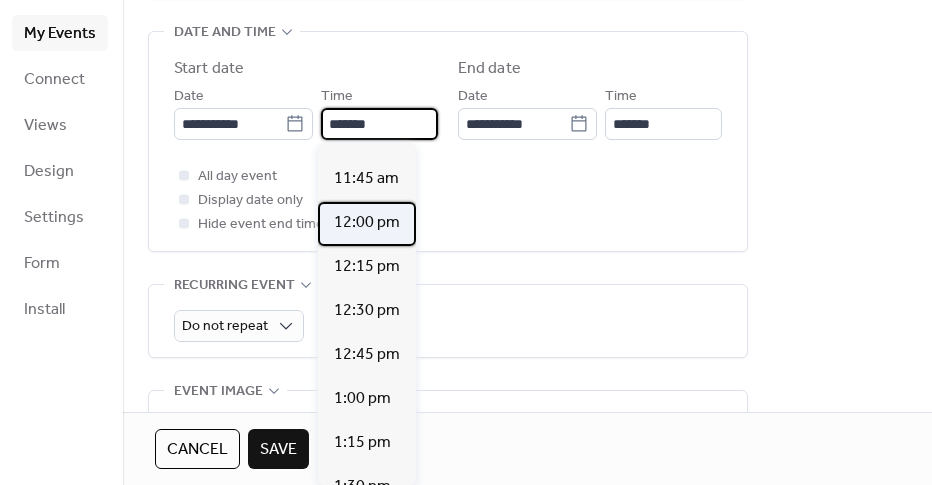 click on "12:00 pm" at bounding box center [367, 223] 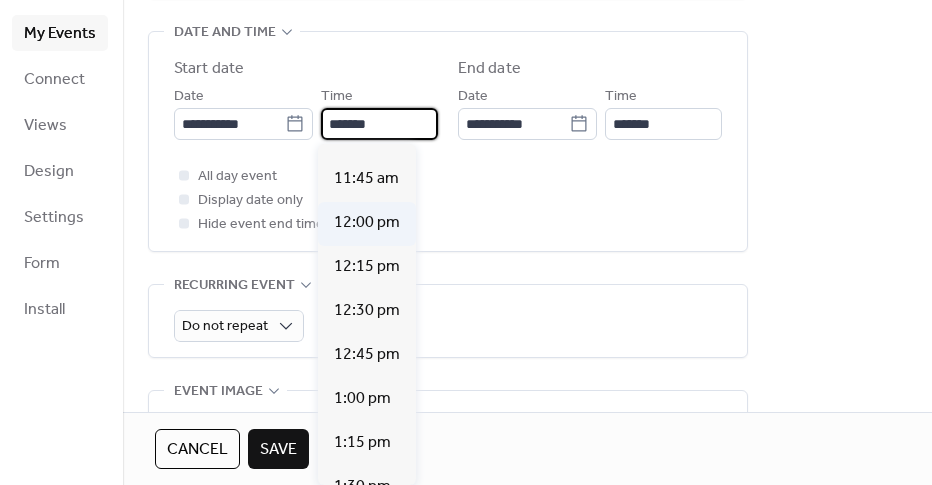 type on "********" 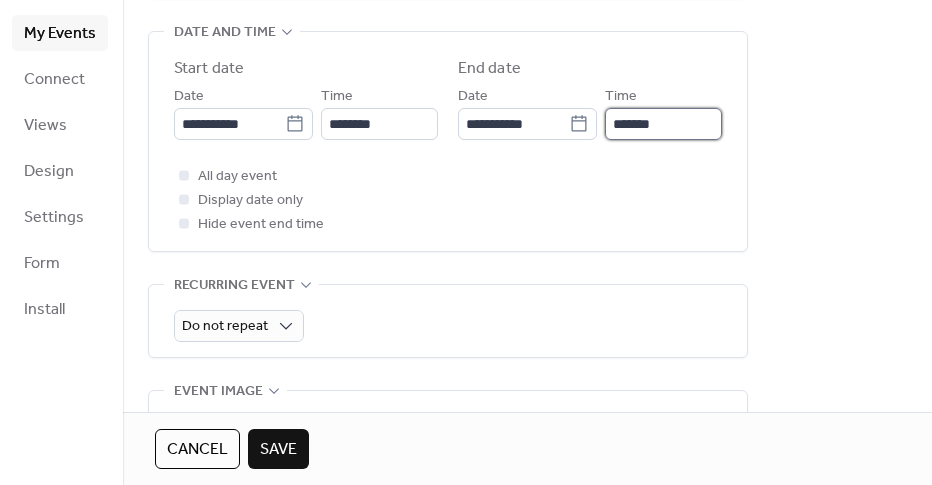 click on "*******" at bounding box center (663, 124) 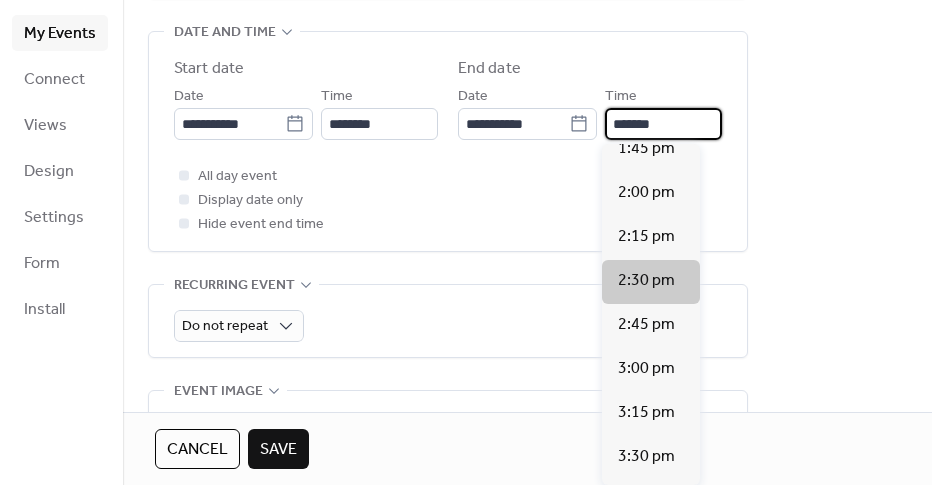 scroll, scrollTop: 274, scrollLeft: 0, axis: vertical 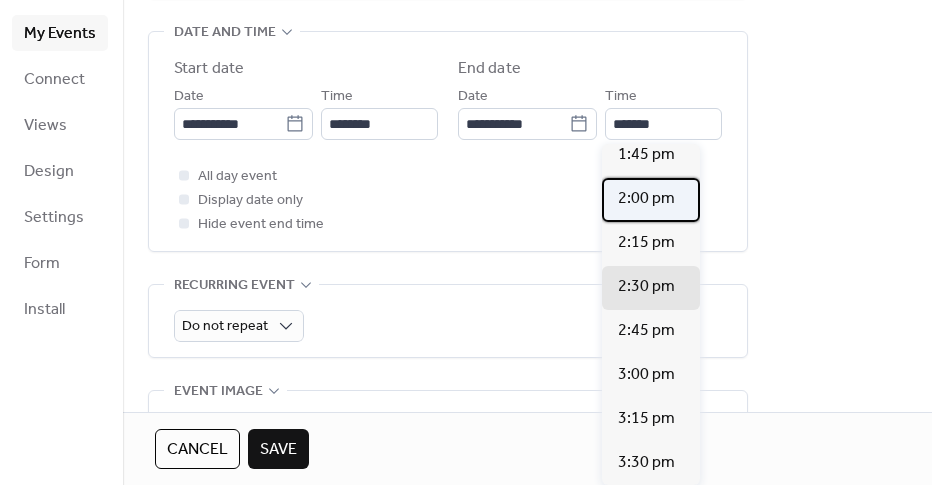 click on "2:00 pm" at bounding box center (646, 199) 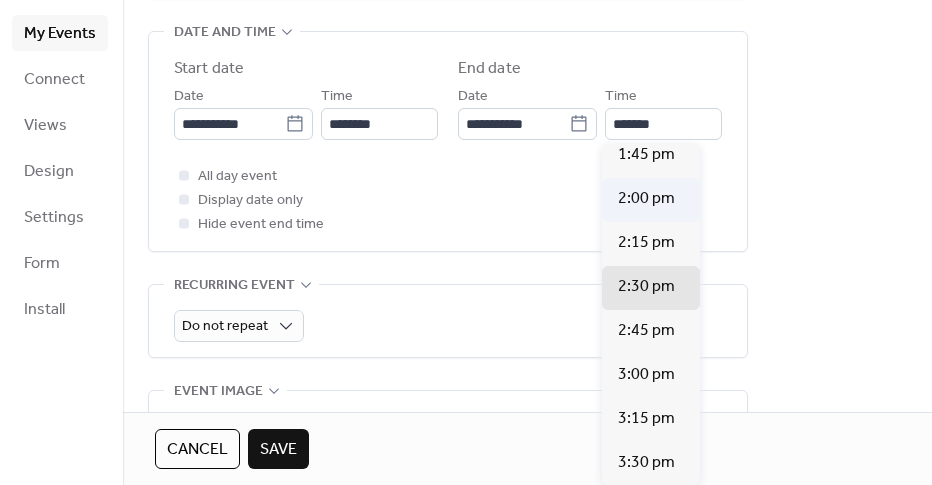 type on "*******" 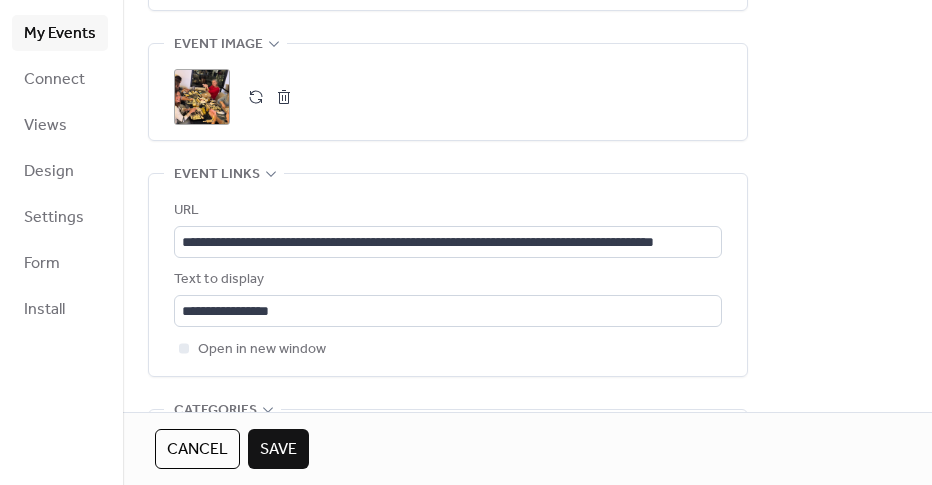 scroll, scrollTop: 1041, scrollLeft: 0, axis: vertical 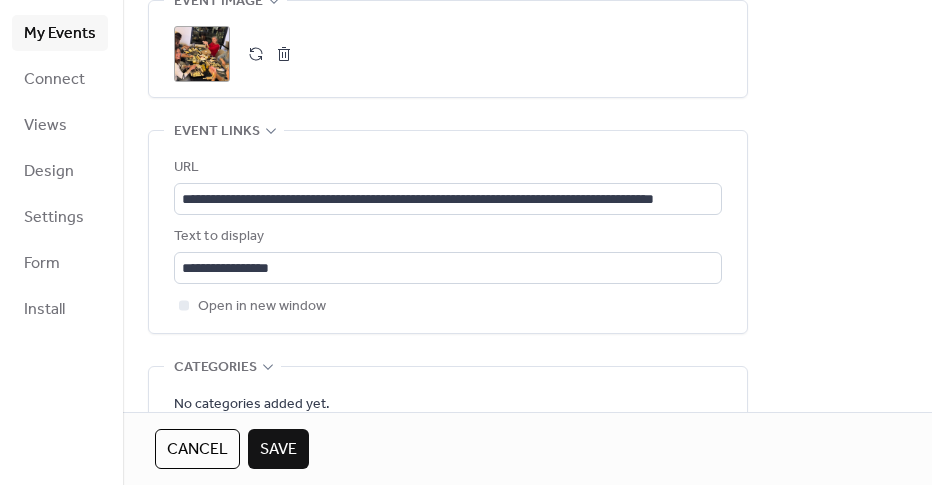 click at bounding box center (284, 54) 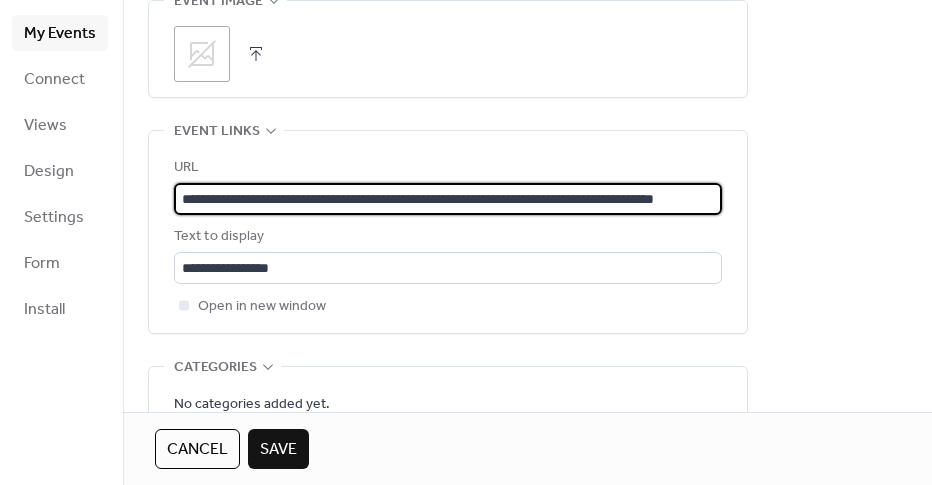 scroll, scrollTop: 1, scrollLeft: 76, axis: both 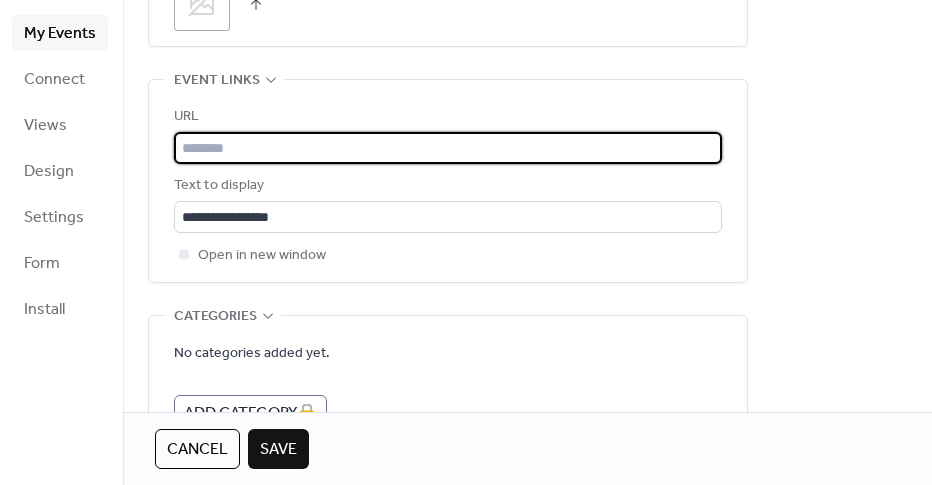 paste on "**********" 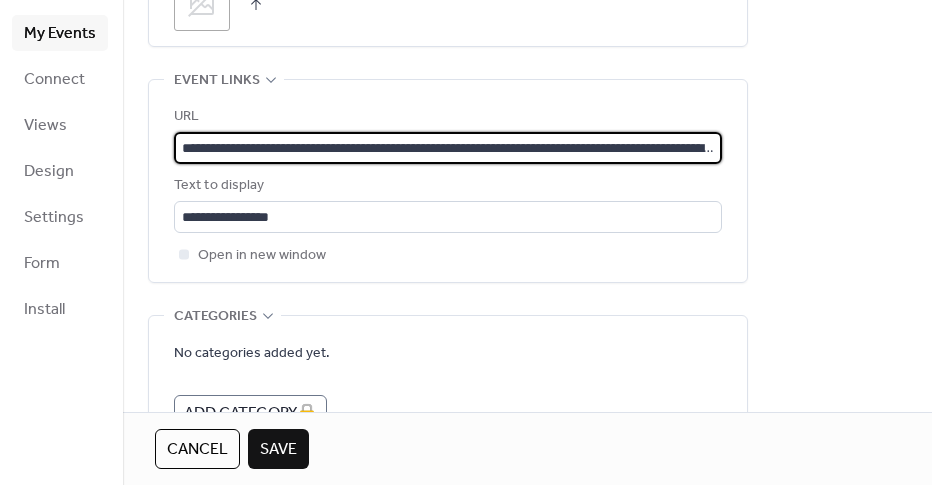 scroll, scrollTop: 0, scrollLeft: 211, axis: horizontal 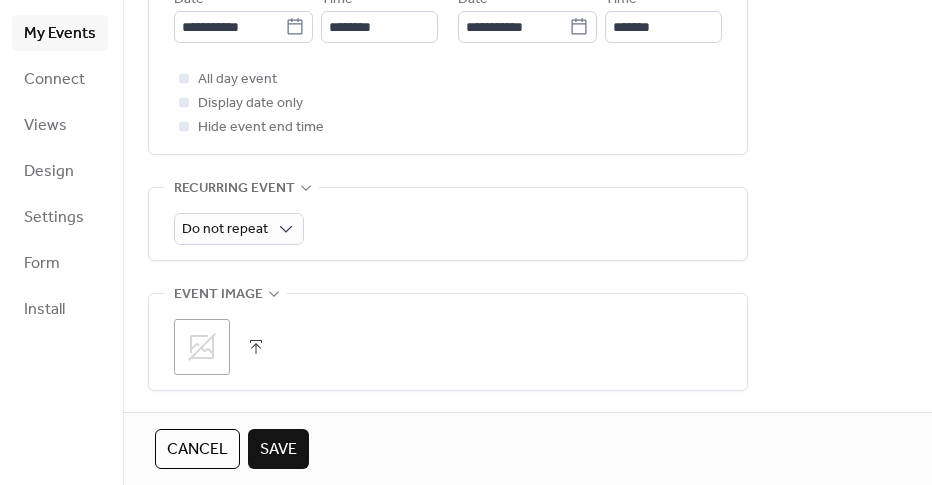 type on "**********" 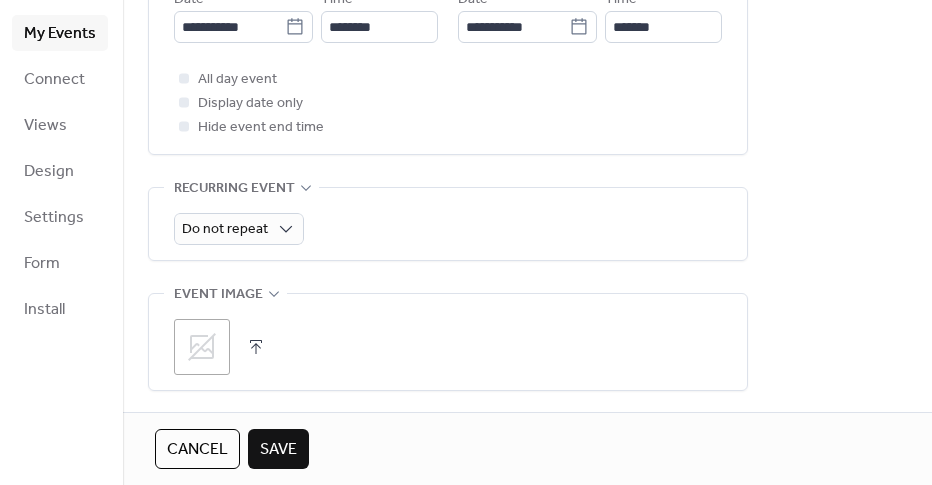 scroll, scrollTop: 0, scrollLeft: 0, axis: both 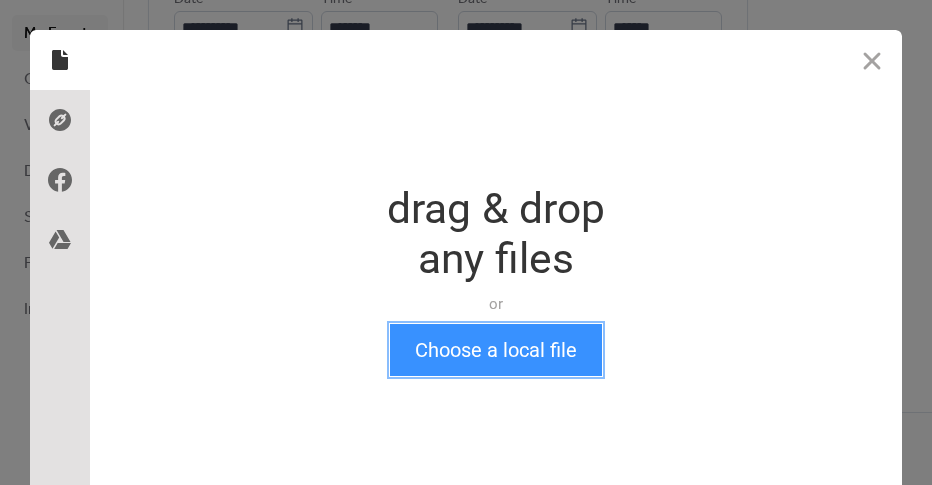 click on "Choose a local file" at bounding box center (496, 350) 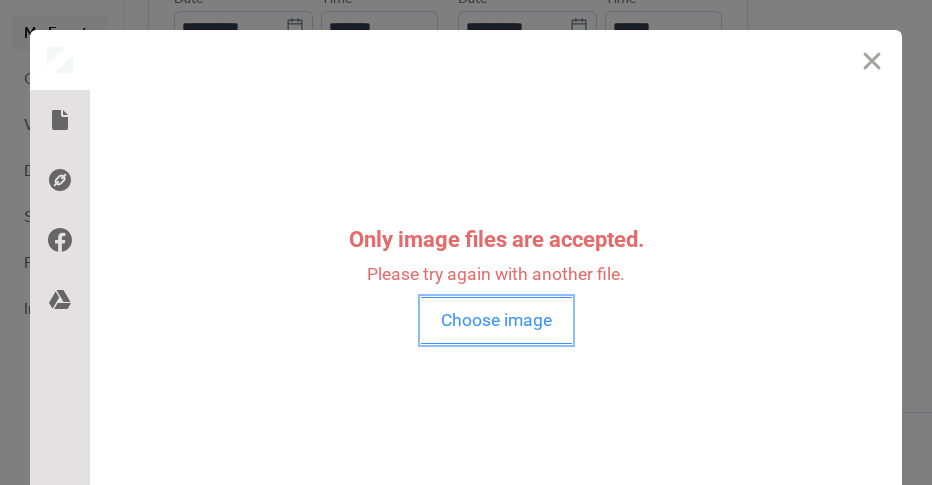 click on "Choose image" at bounding box center (496, 320) 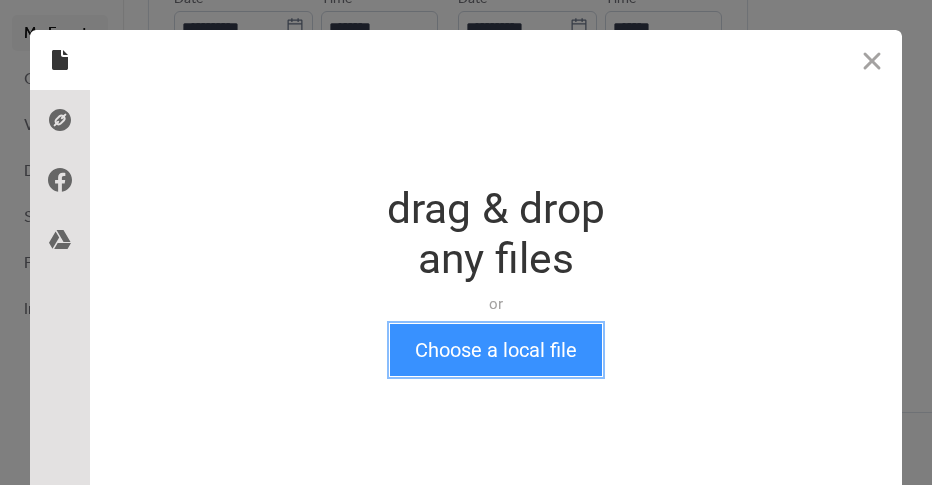 click on "Choose a local file" at bounding box center (496, 350) 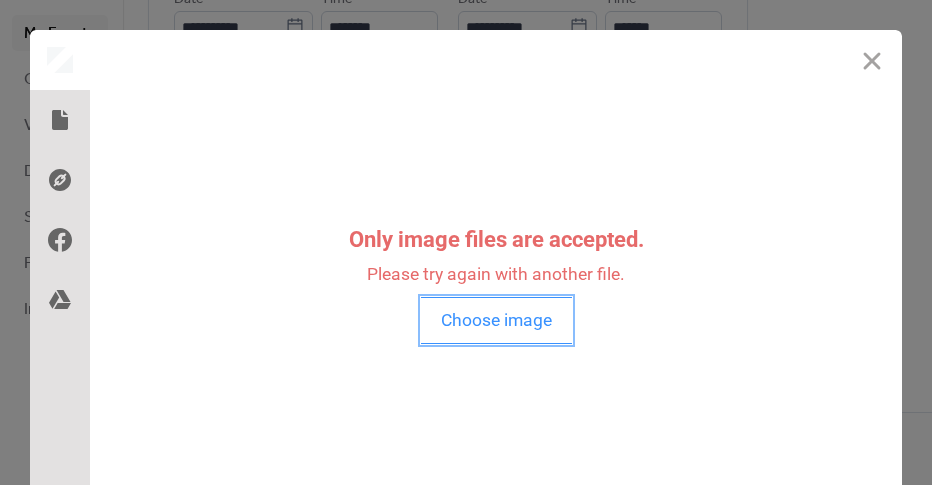 click on "Choose image" at bounding box center (496, 320) 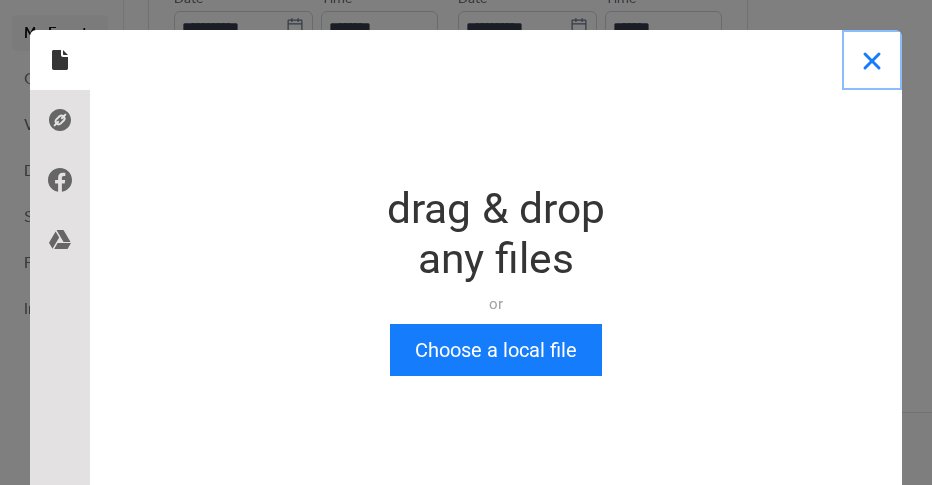 click at bounding box center [872, 60] 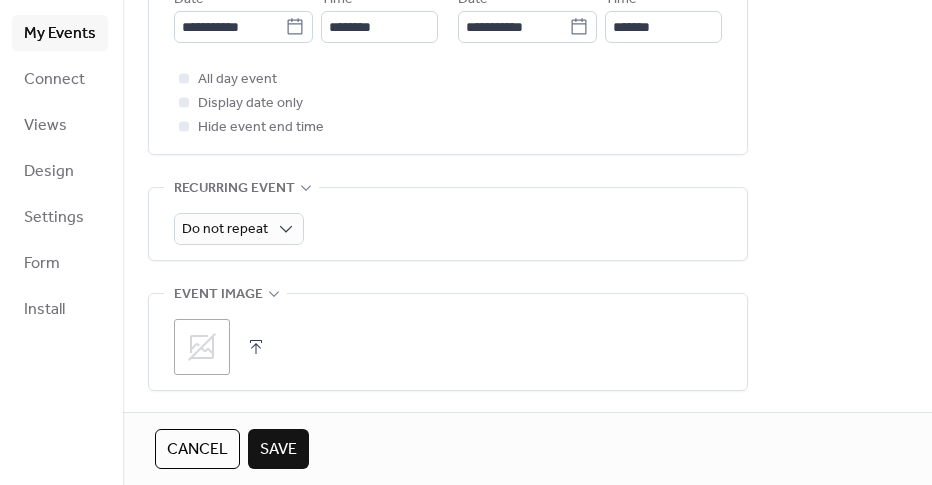 click 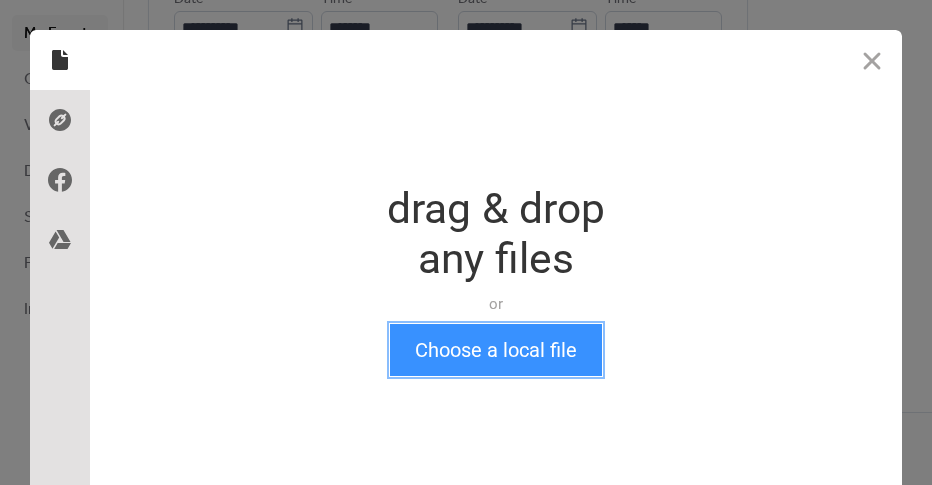 click on "Choose a local file" at bounding box center [496, 350] 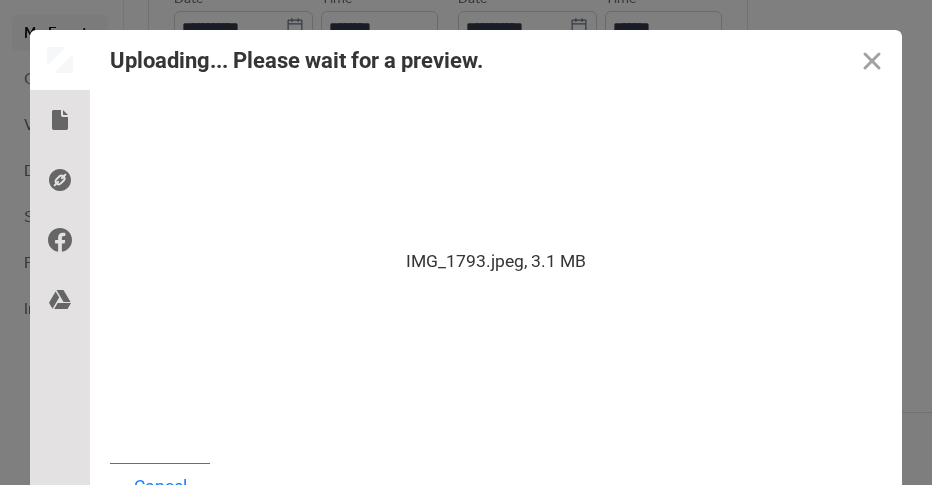 scroll, scrollTop: 20, scrollLeft: 0, axis: vertical 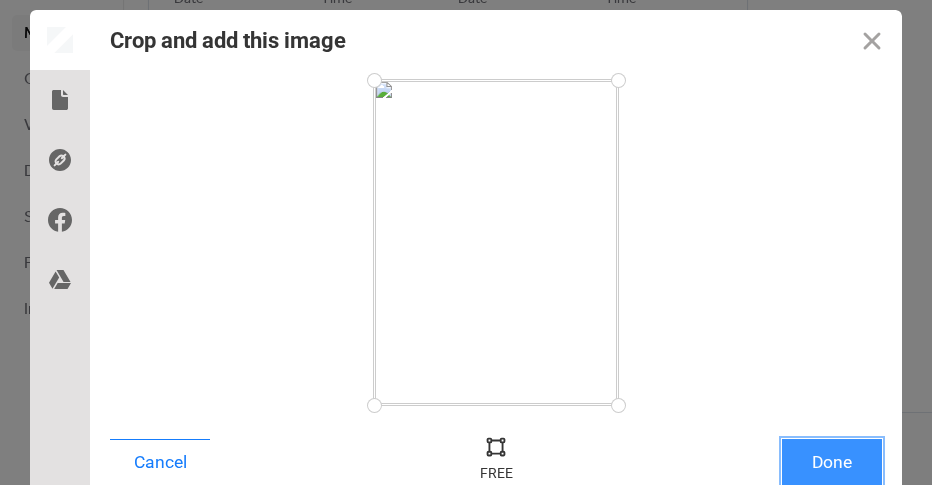 click on "Done" at bounding box center [832, 462] 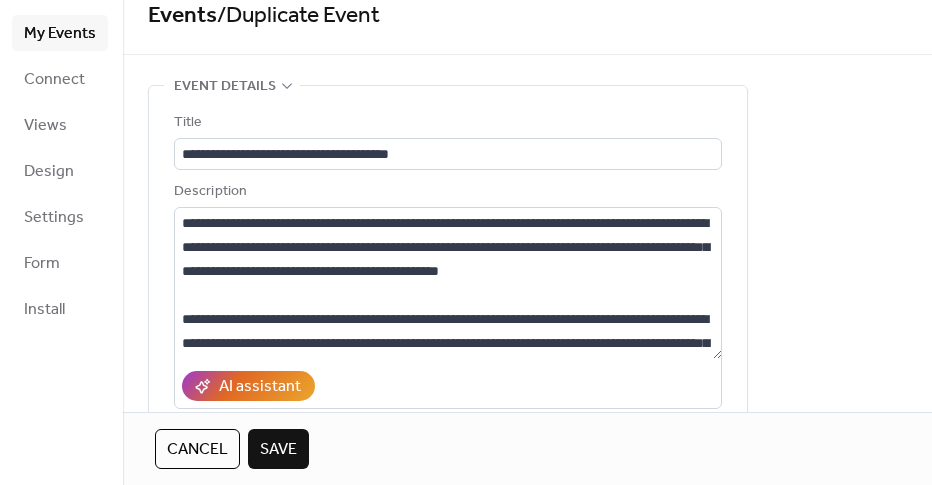 scroll, scrollTop: 0, scrollLeft: 0, axis: both 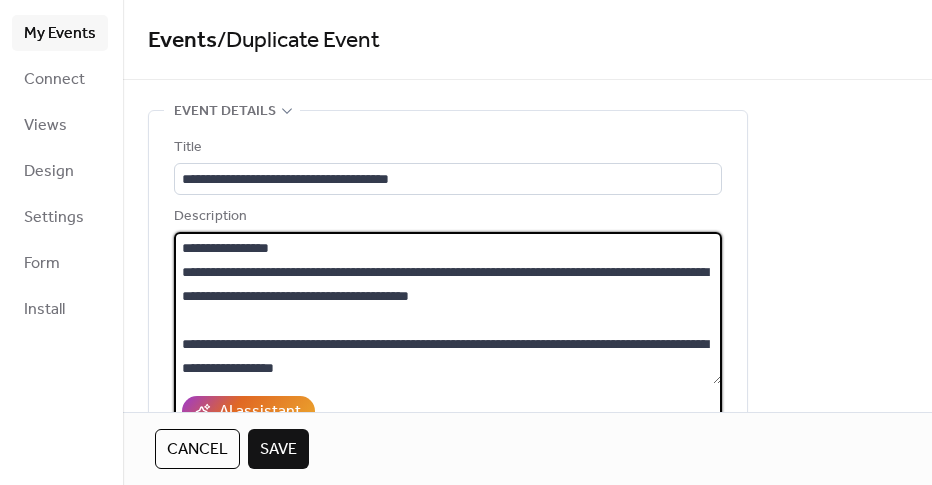 click on "**********" at bounding box center (448, 308) 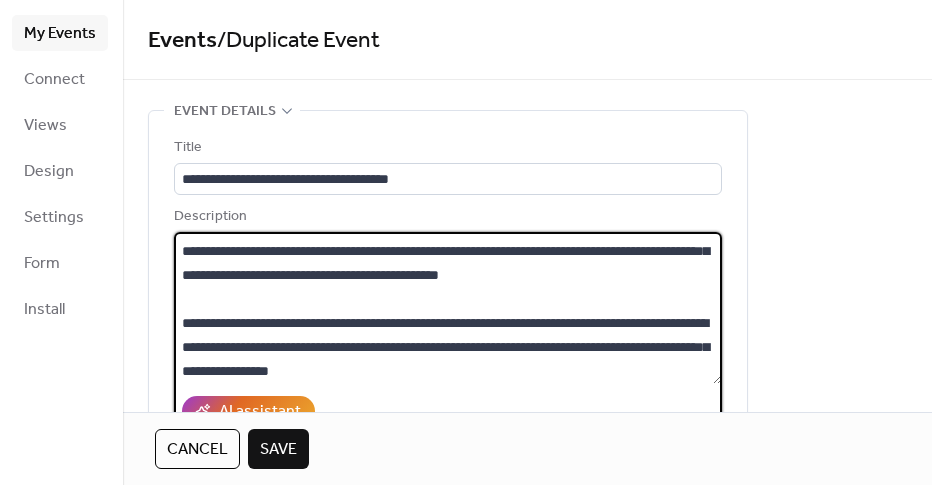 scroll, scrollTop: 0, scrollLeft: 0, axis: both 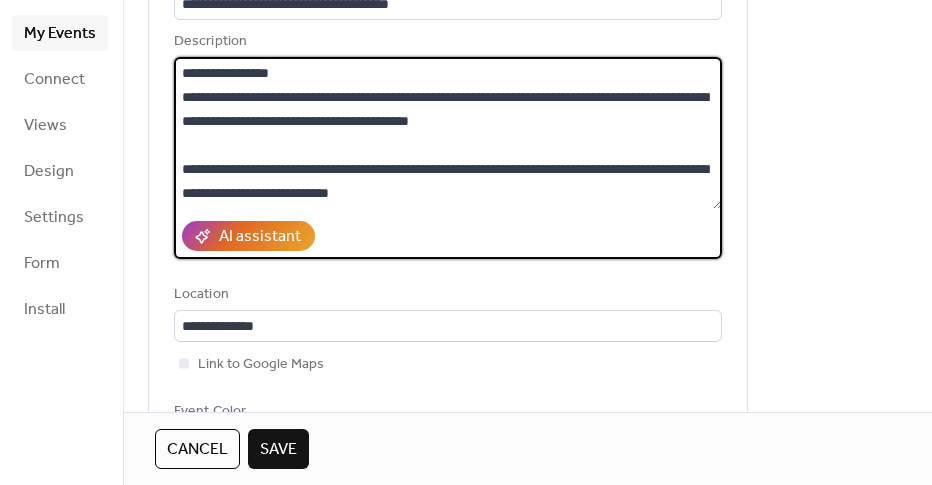 click on "**********" at bounding box center [448, 133] 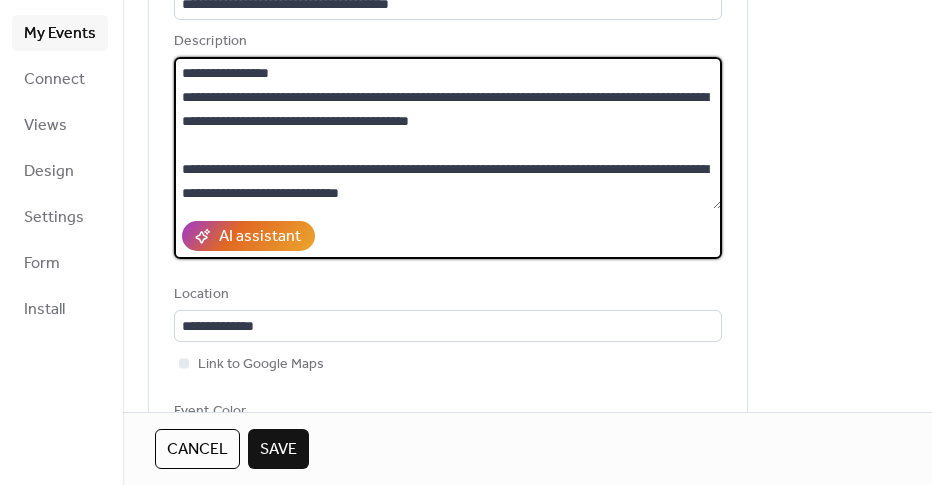 scroll, scrollTop: 213, scrollLeft: 0, axis: vertical 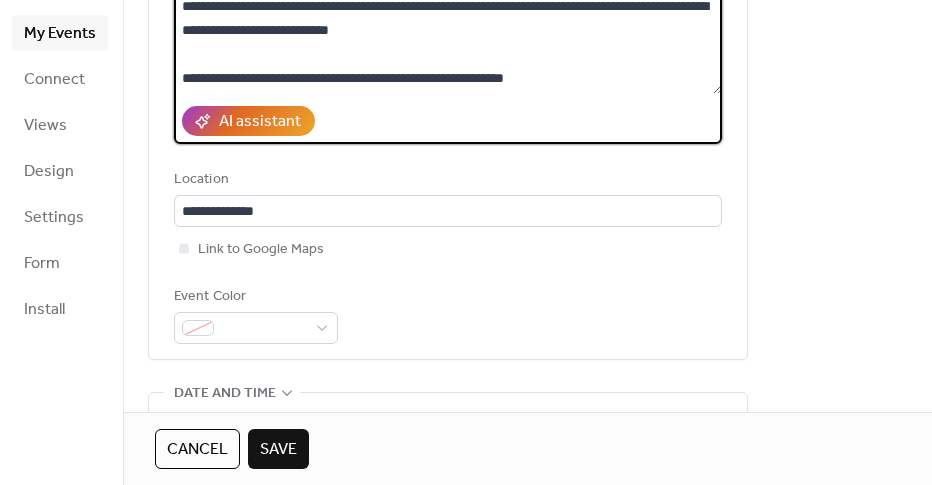 type on "**********" 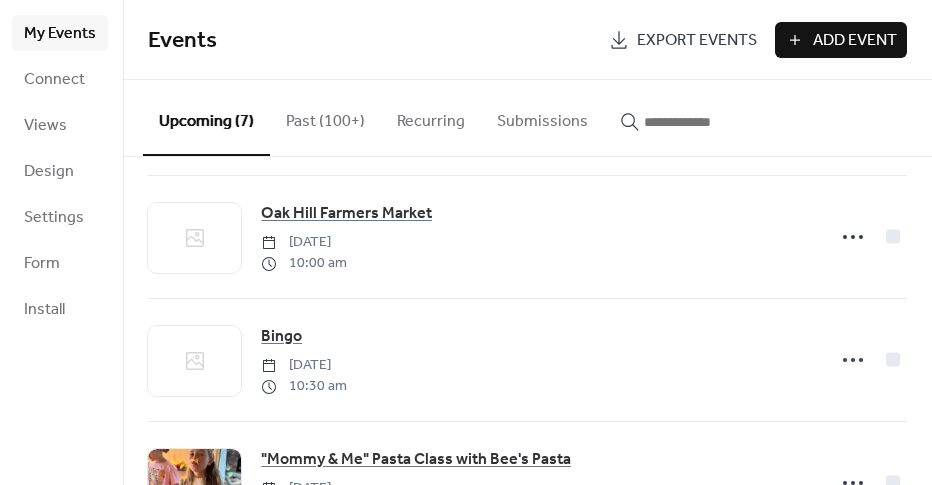 scroll, scrollTop: 0, scrollLeft: 0, axis: both 